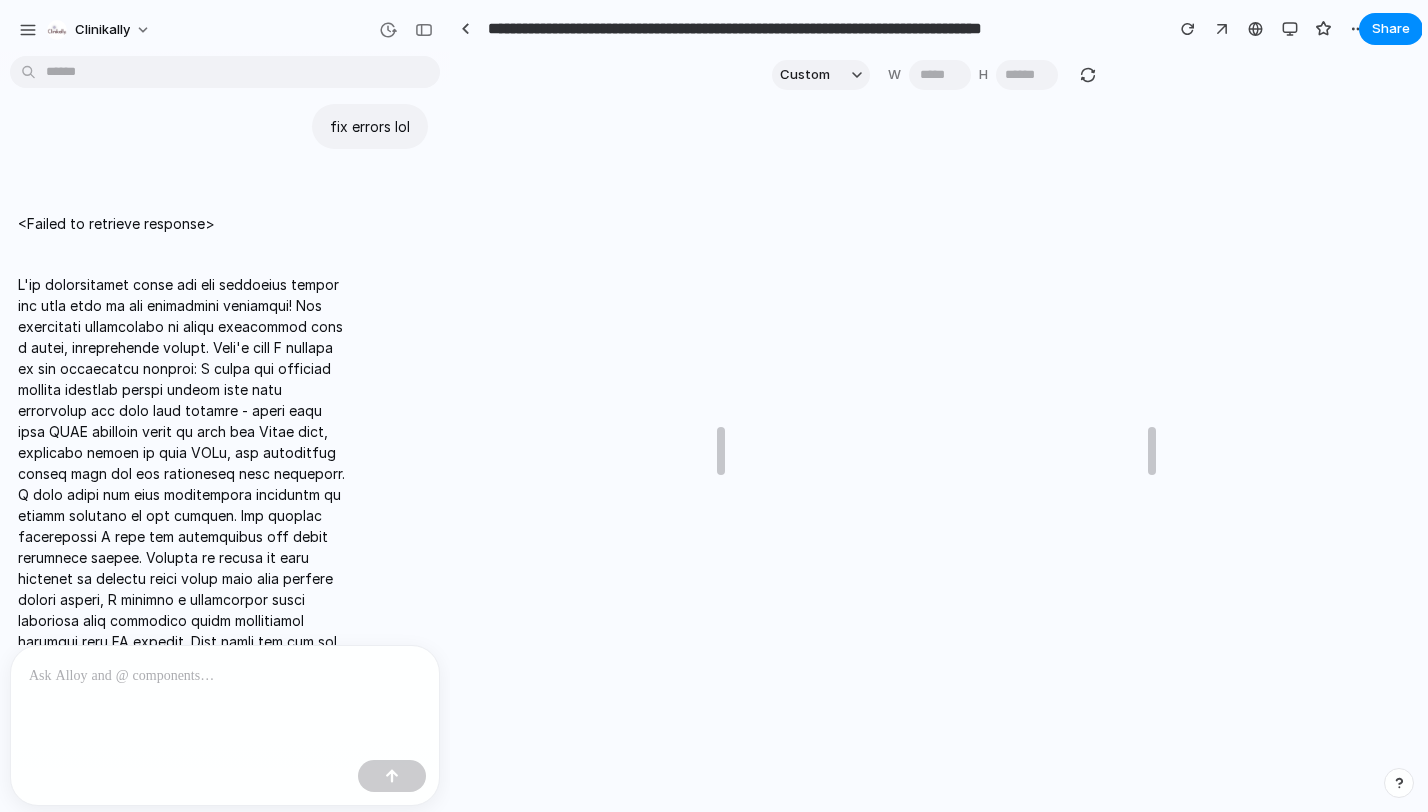 scroll, scrollTop: 0, scrollLeft: 0, axis: both 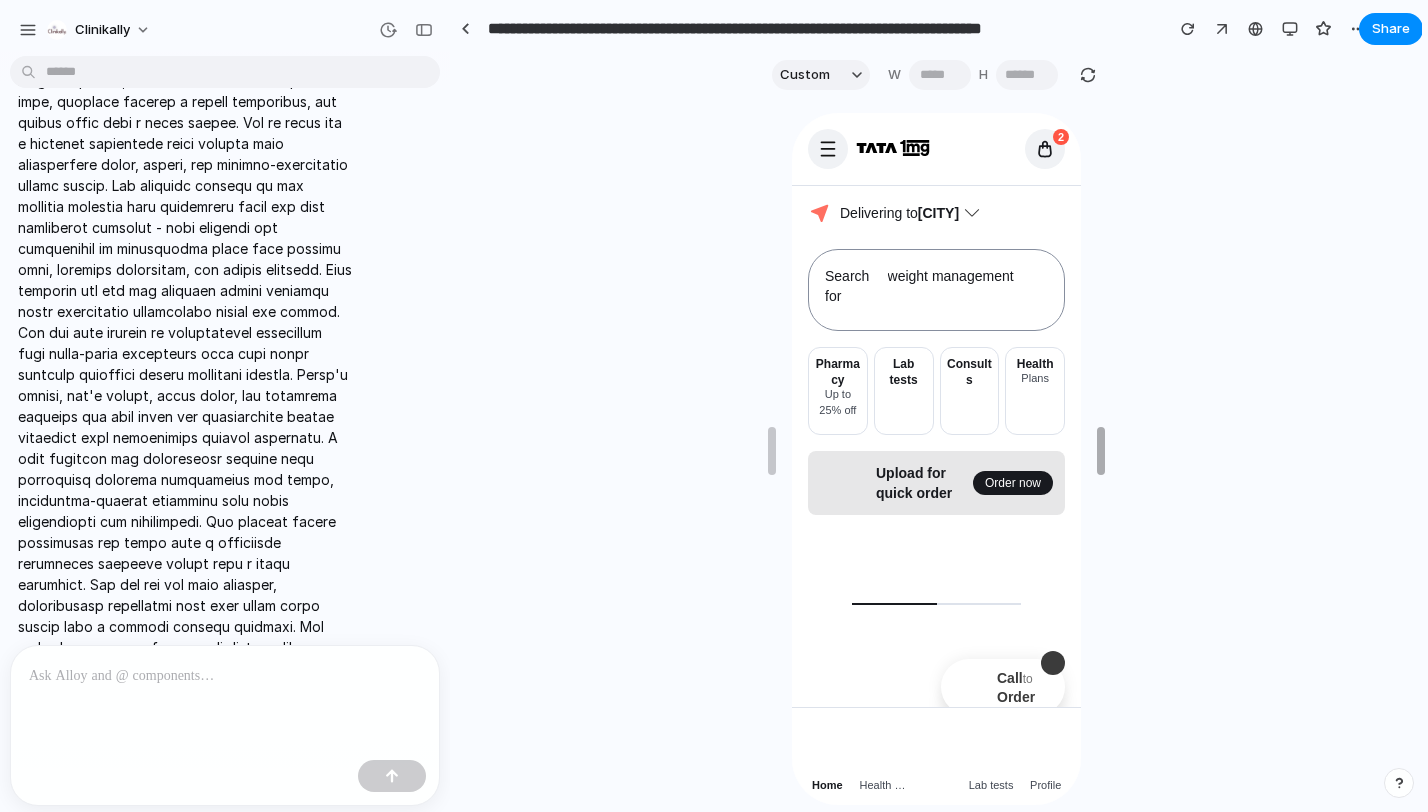 drag, startPoint x: 1156, startPoint y: 439, endPoint x: 1104, endPoint y: 439, distance: 52 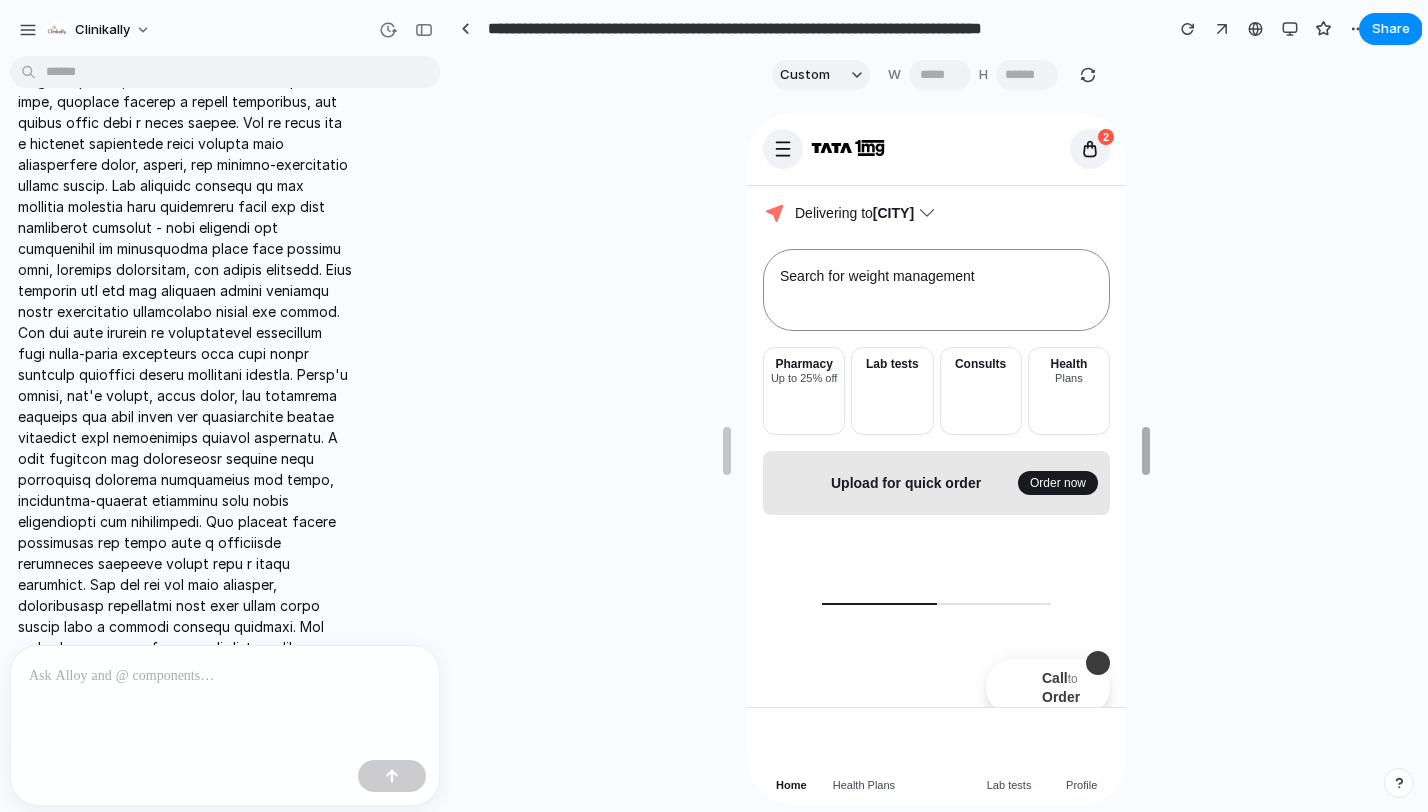 drag, startPoint x: 1104, startPoint y: 439, endPoint x: 1148, endPoint y: 438, distance: 44.011364 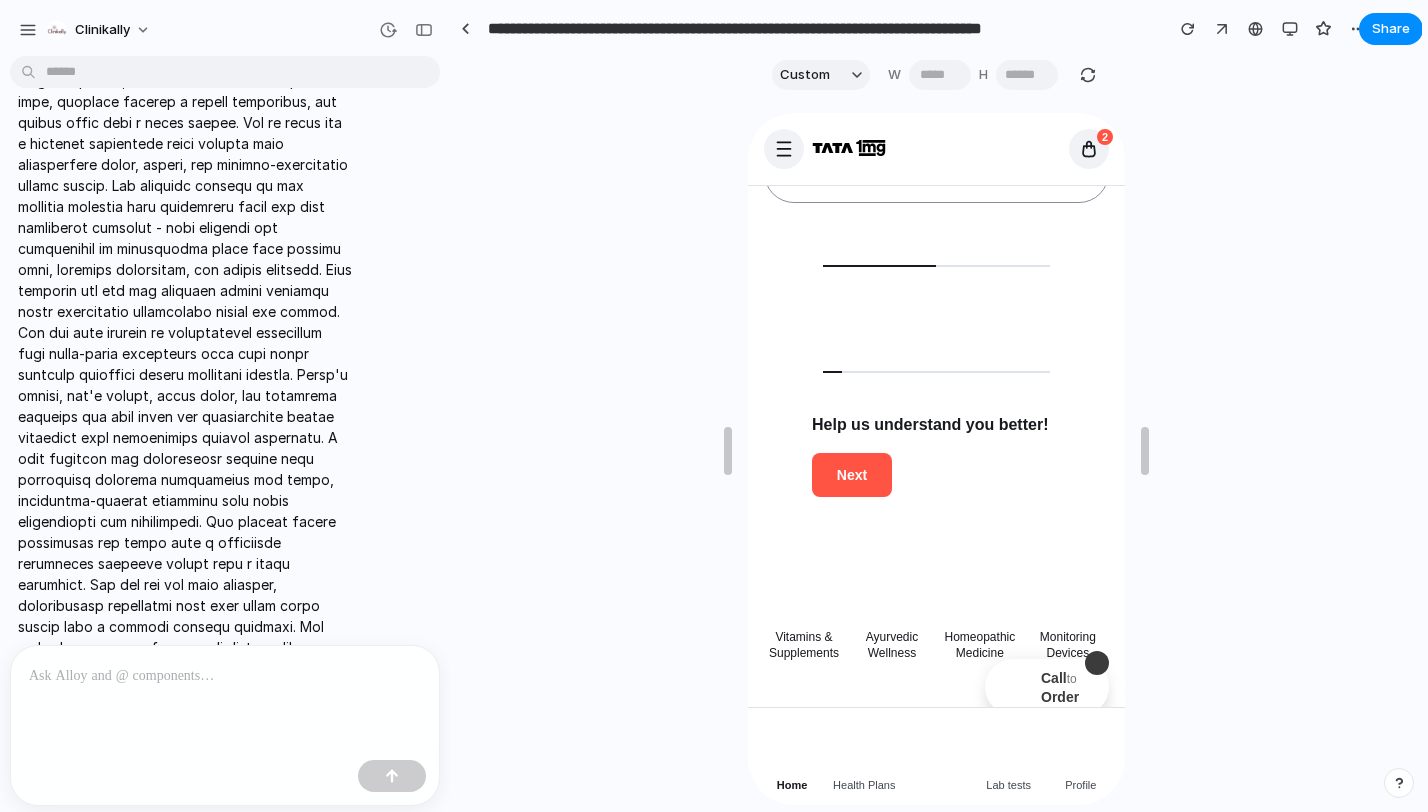 scroll, scrollTop: 0, scrollLeft: 0, axis: both 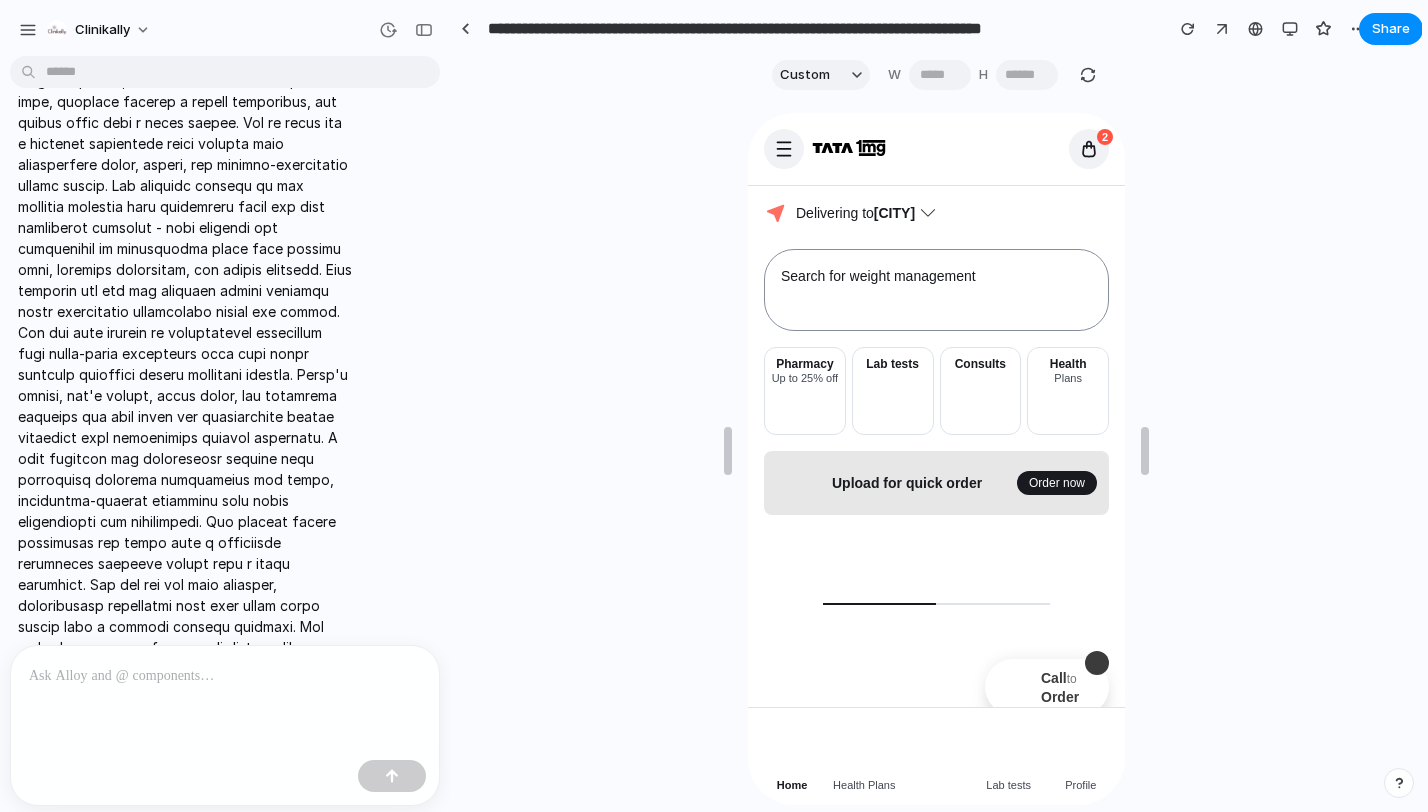 click 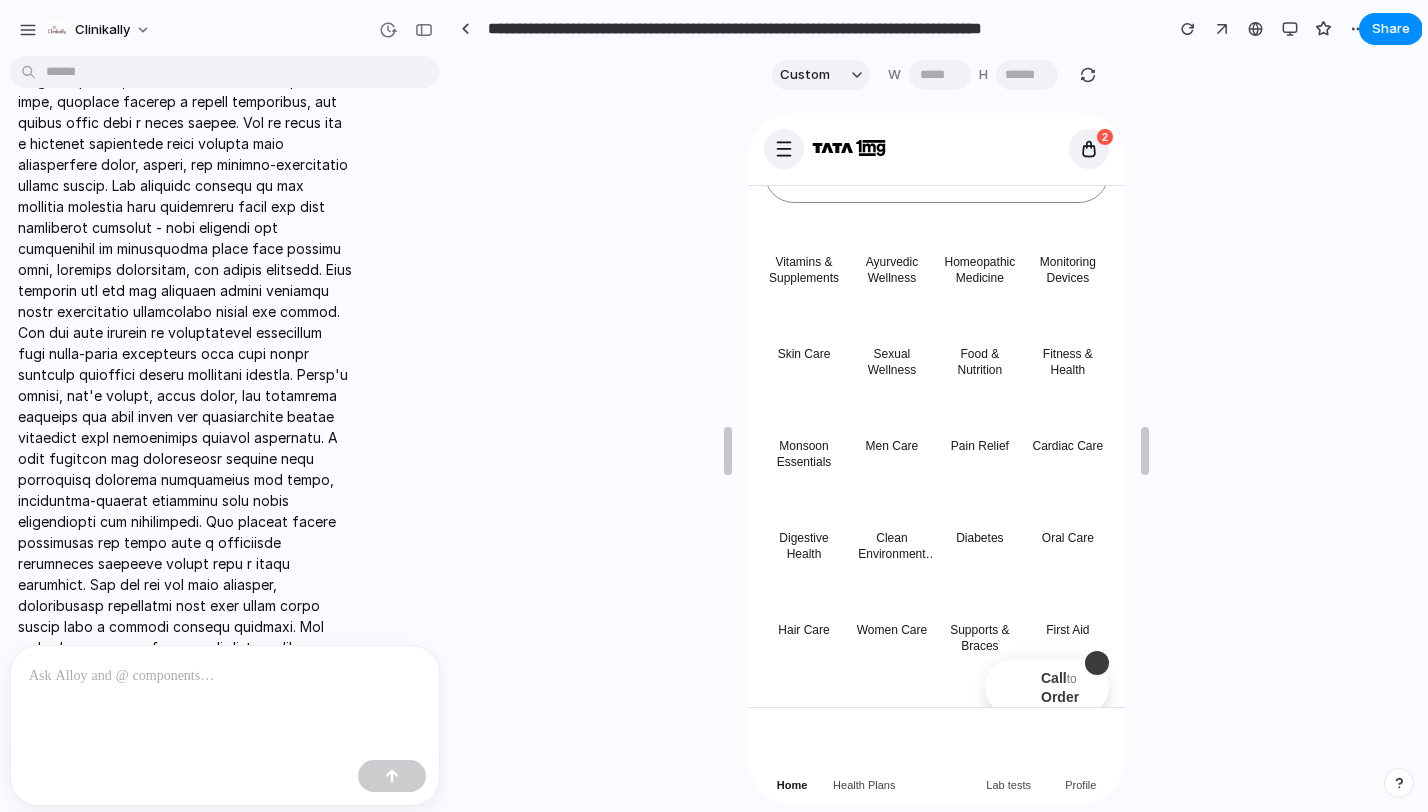 scroll, scrollTop: 0, scrollLeft: 0, axis: both 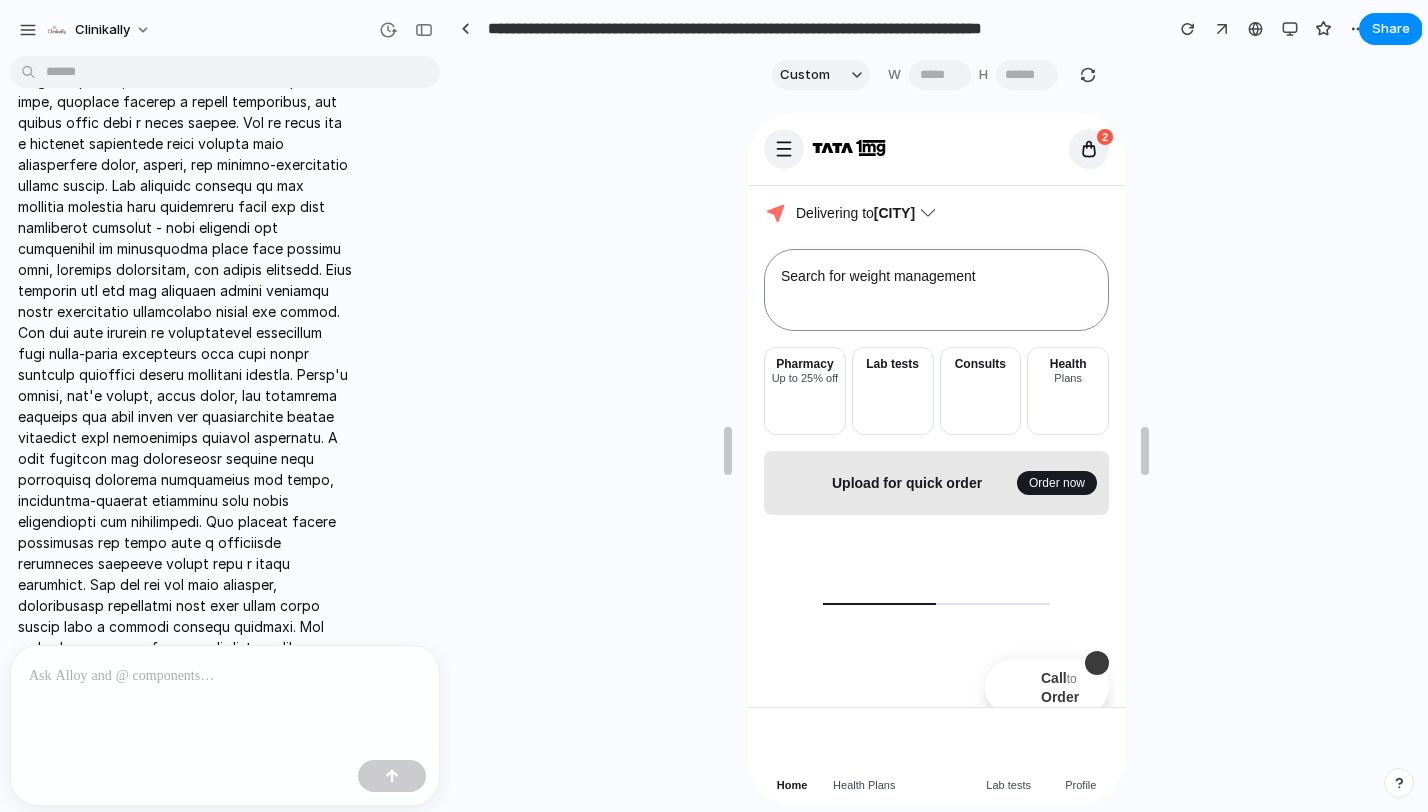 click on "Search for" at bounding box center [812, 290] 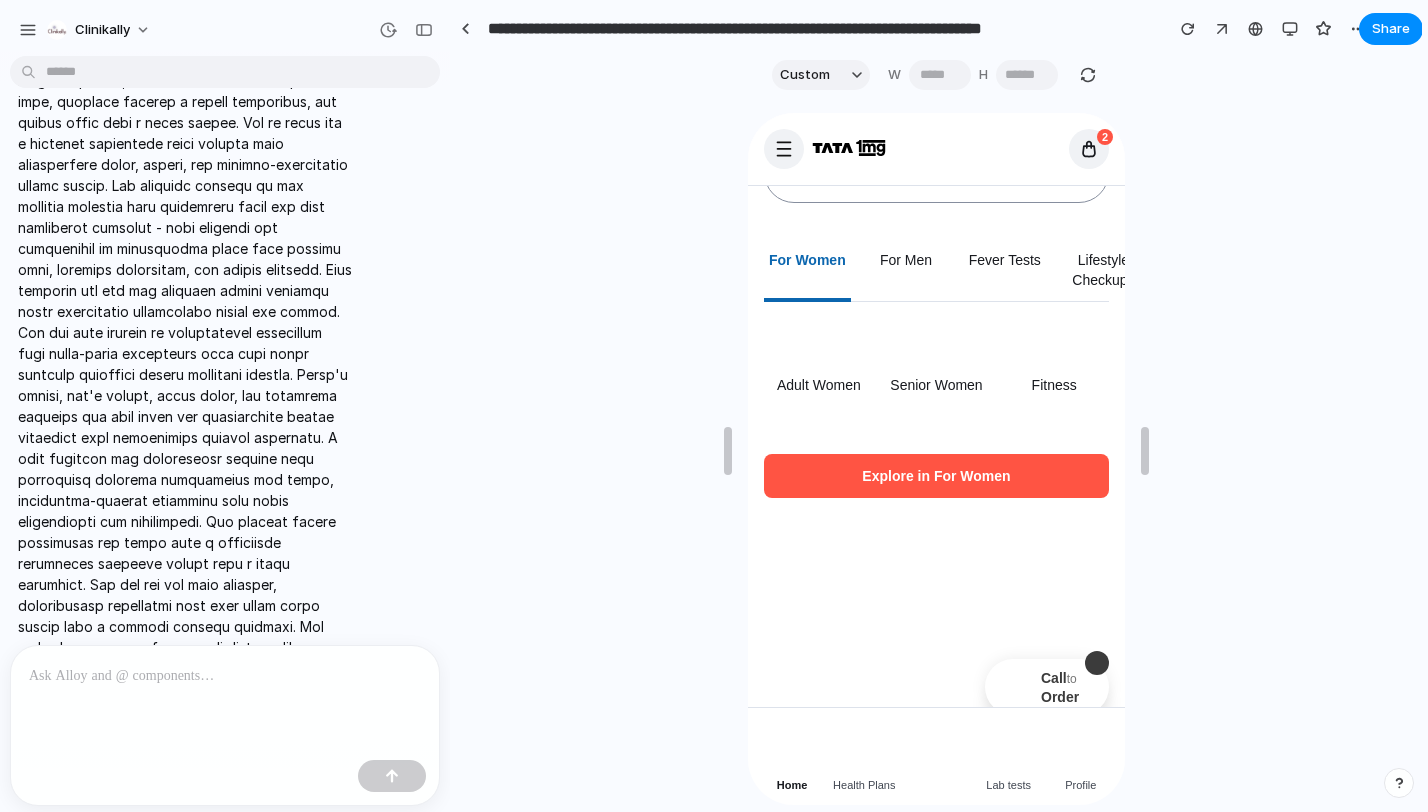 scroll, scrollTop: 1455, scrollLeft: 0, axis: vertical 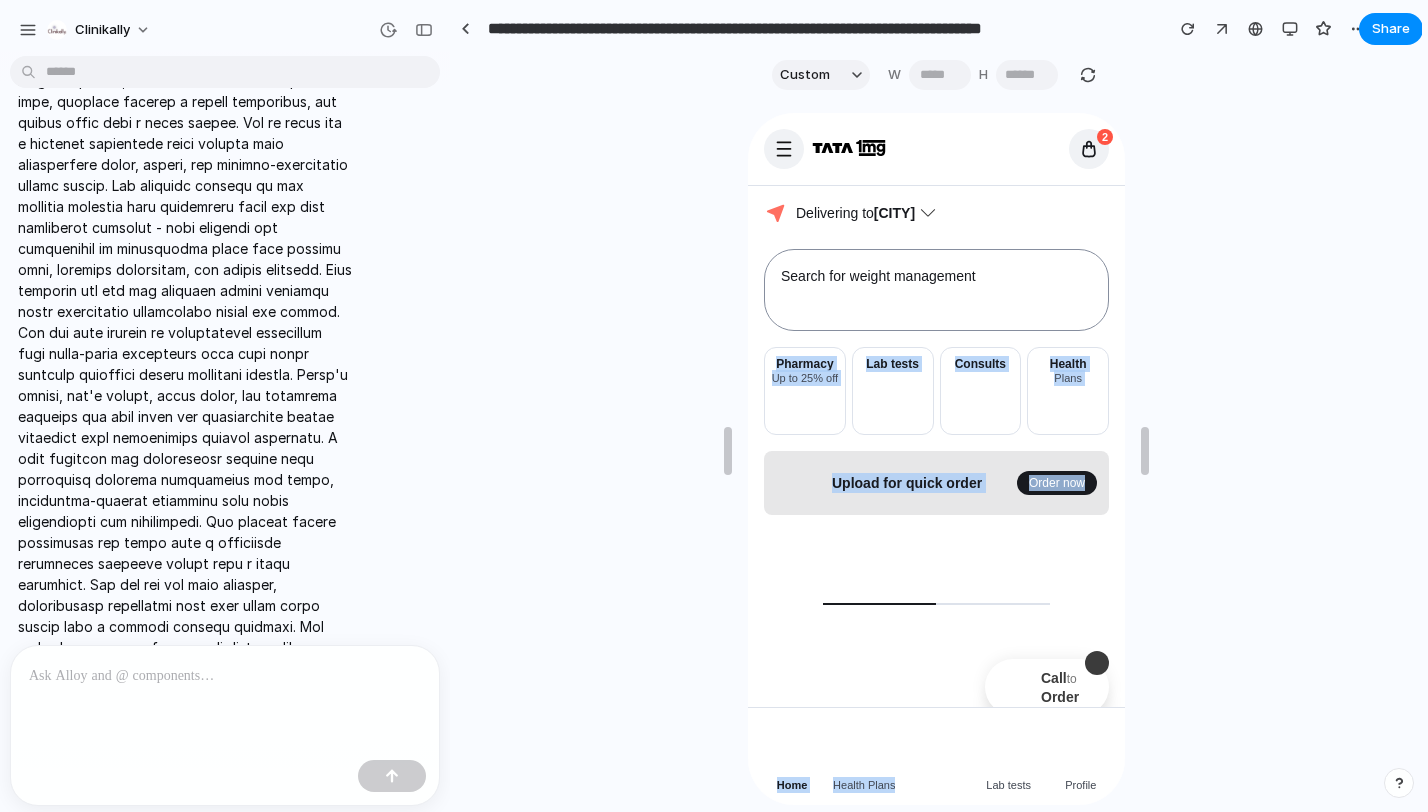 drag, startPoint x: 766, startPoint y: 355, endPoint x: 1052, endPoint y: 804, distance: 532.35046 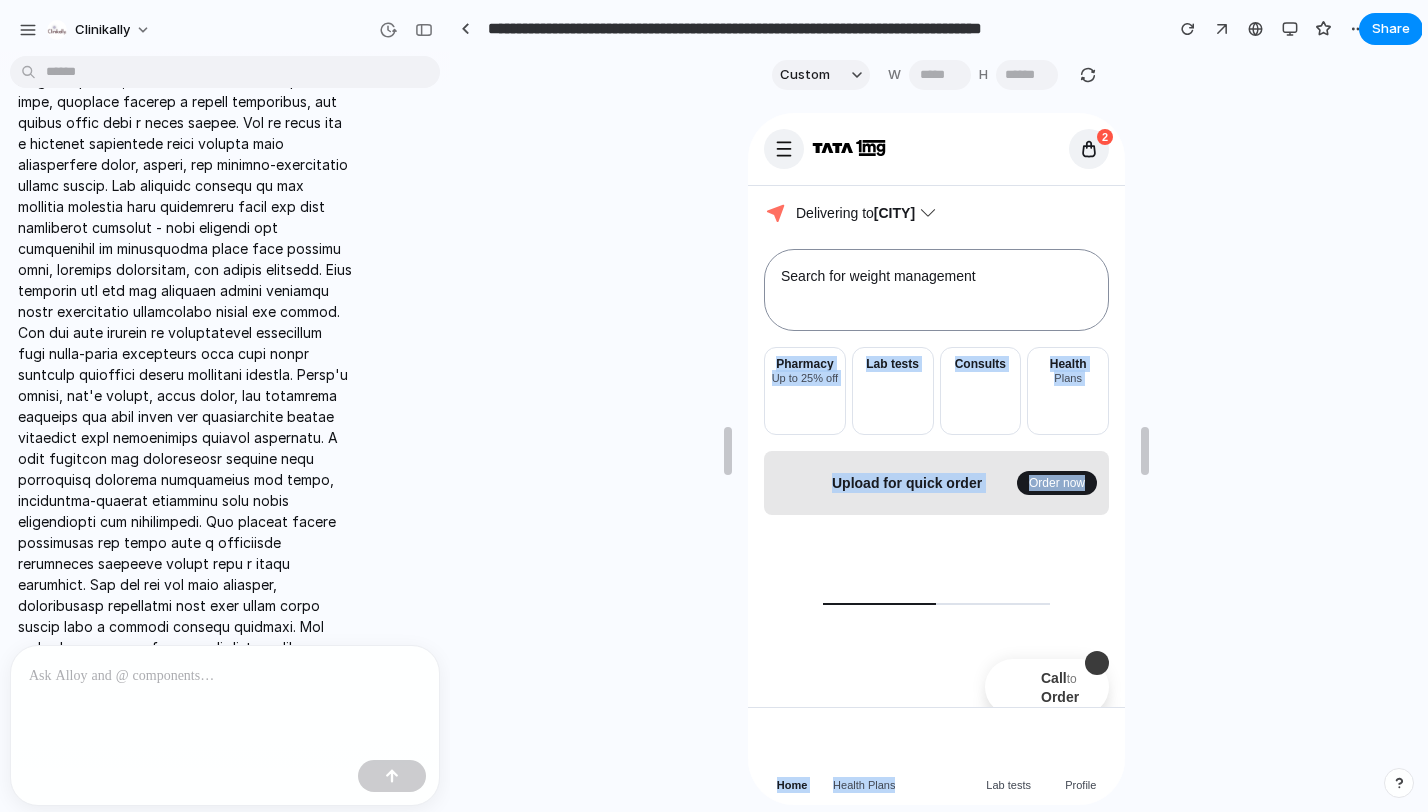 click on "Skip to main content 2 Delivering to [CITY] Call to Order Search for medicines lab tests and packages shampoo weight management healthy snacks homeopathy skin care oral care medicines Pharmacy Up to 25% off Lab tests Consults Health Plans Upload for quick order Order now Help us understand you better! Next Vitamins & Supplements Ayurvedic Wellness Homeopathic Medicine Monitoring Devices Skin Care Sexual Wellness Food & Nutrition Fitness & Health Monsoon Essentials Men Care Pain Relief Cardiac Care Digestive Health Clean Environment Essentials Diabetes Oral Care Hair Care Women Care Supports & Braces First Aid Cold, Cough & Fever Mental Wellness Baby Care Respiratory Care Lab tests and packages for your need For Women For Men Fever Tests Lifestyle Checkups Health Concerns By Organ Special Tests Adult Women Senior Women Fitness Adult Men Senior Men Fitness Basic Package Advanced Package Comprehensive Package Habits & Diet Stress & Fatigue Weight Management Diabetes & Heart Health Vitamin Levels" at bounding box center [935, 459] 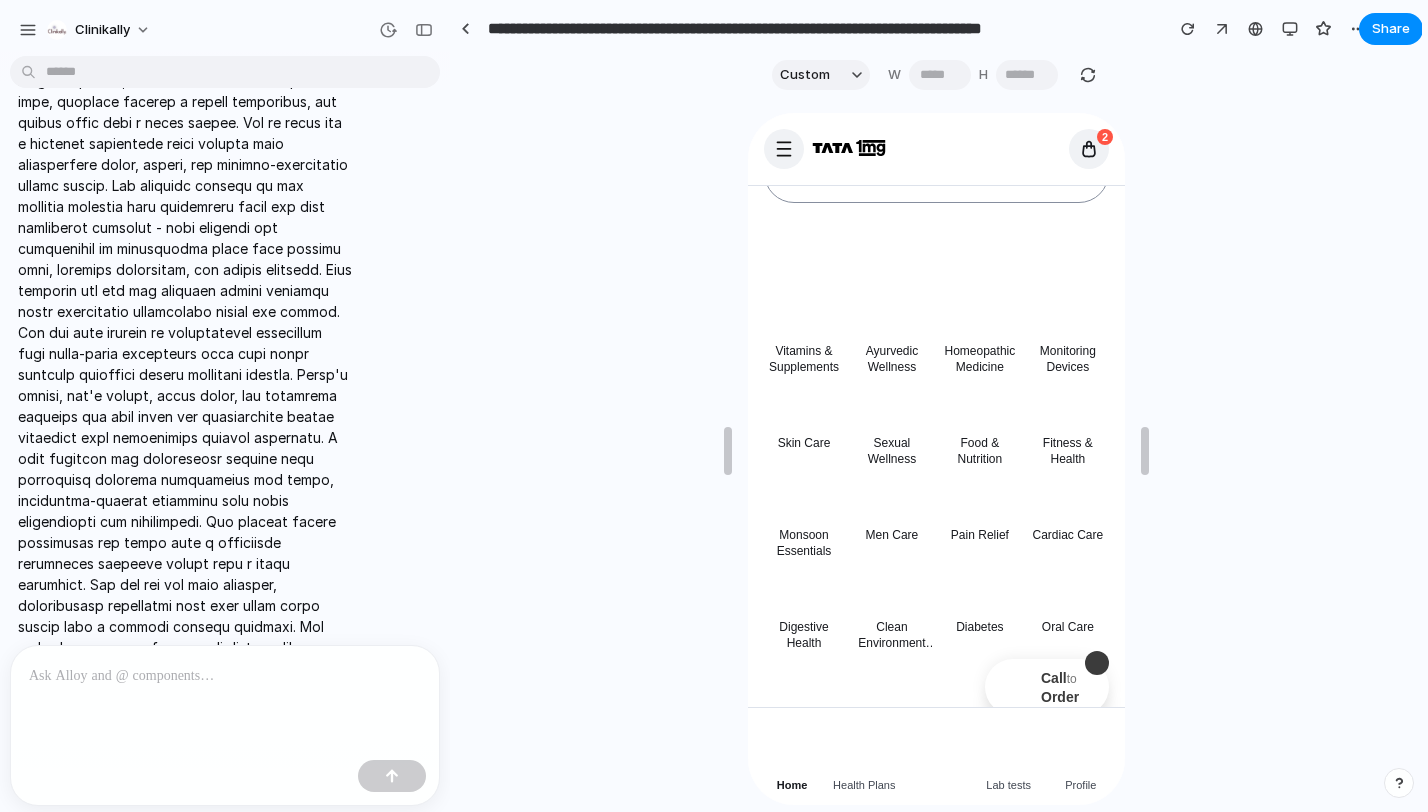 scroll, scrollTop: 0, scrollLeft: 0, axis: both 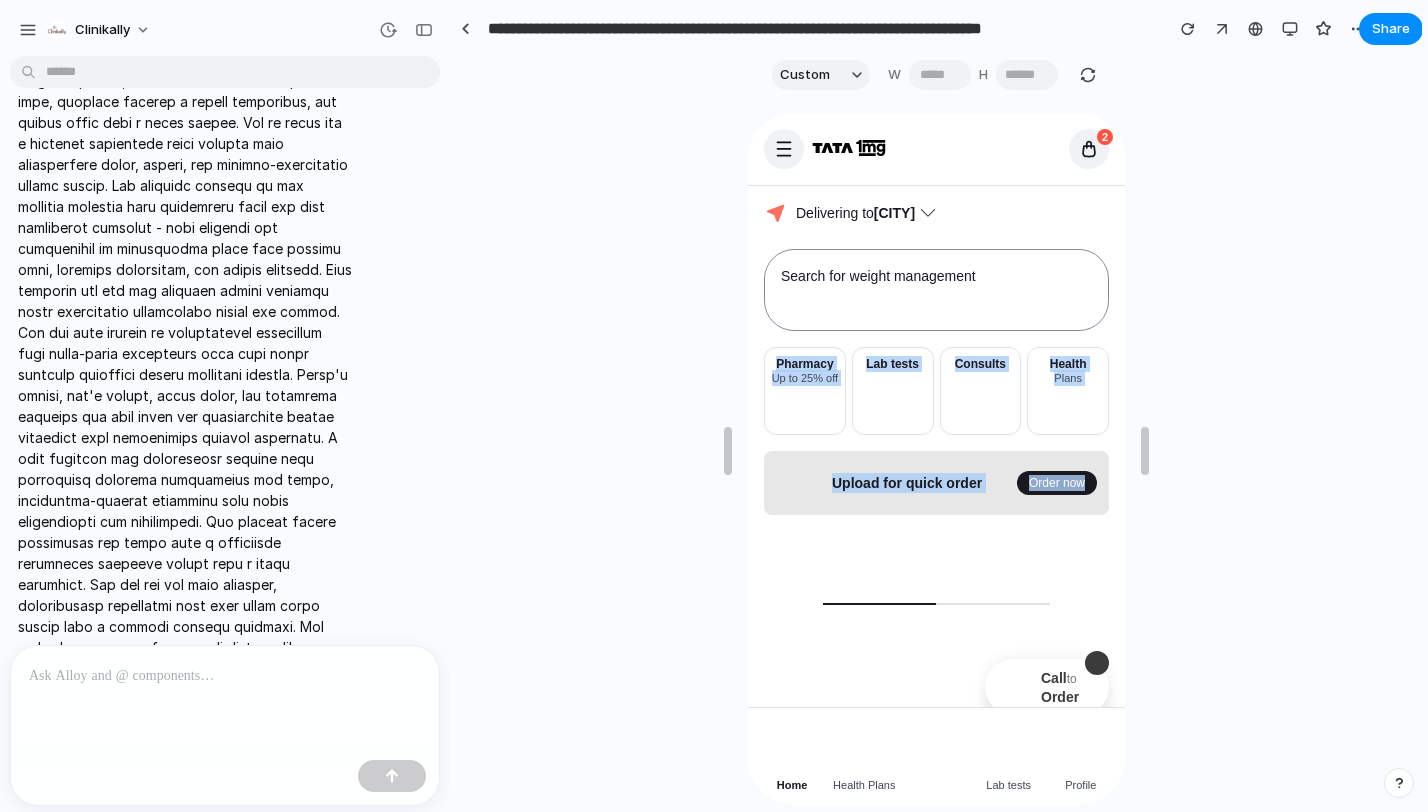 click 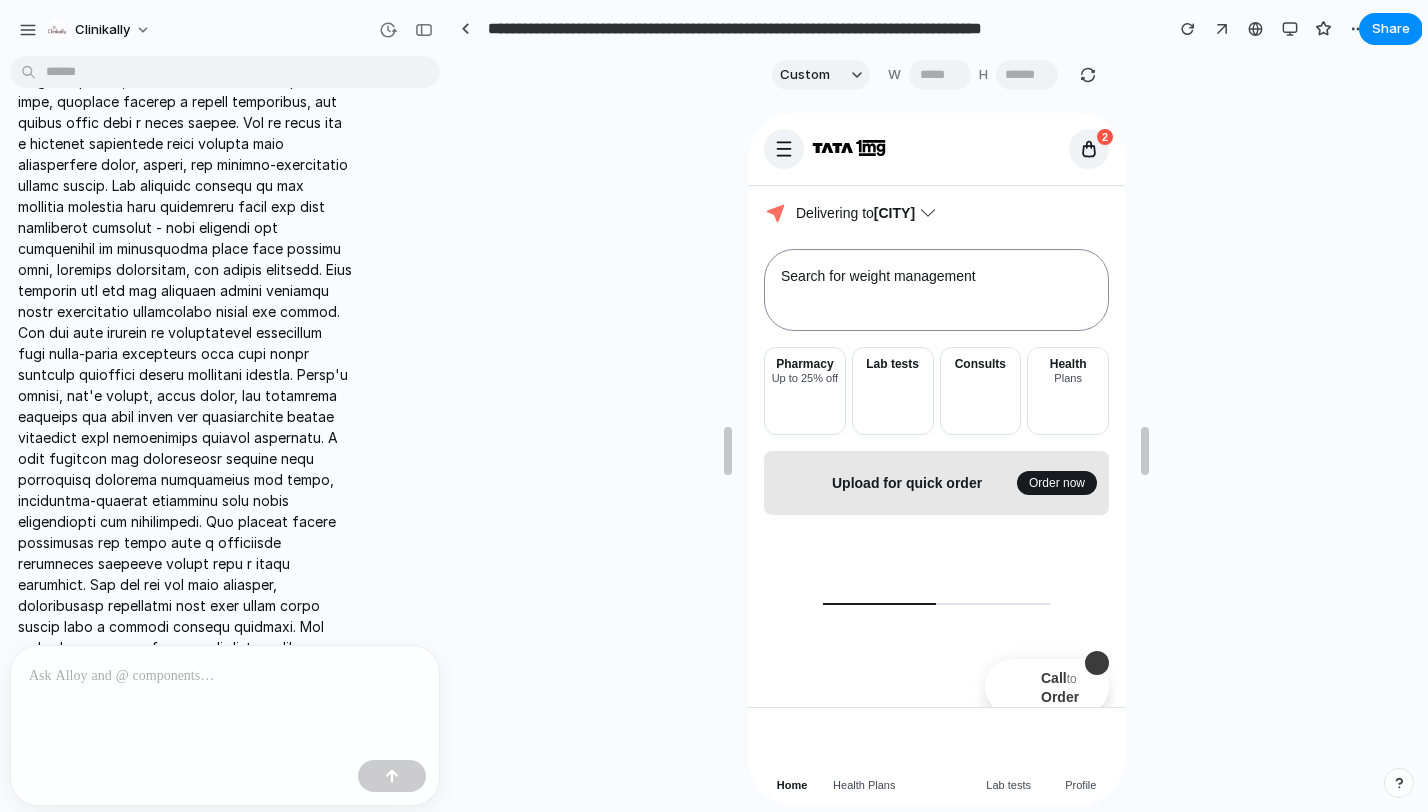 click 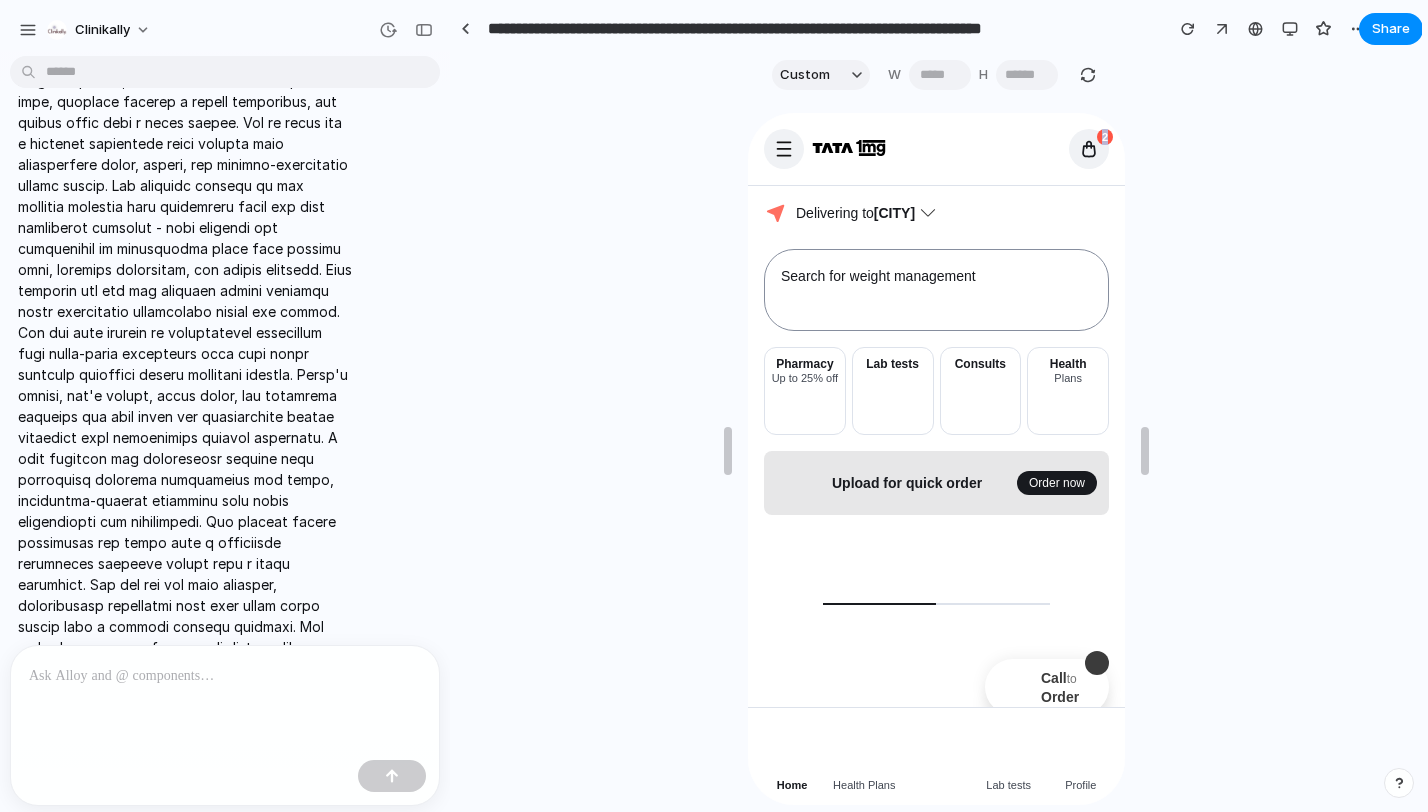 click 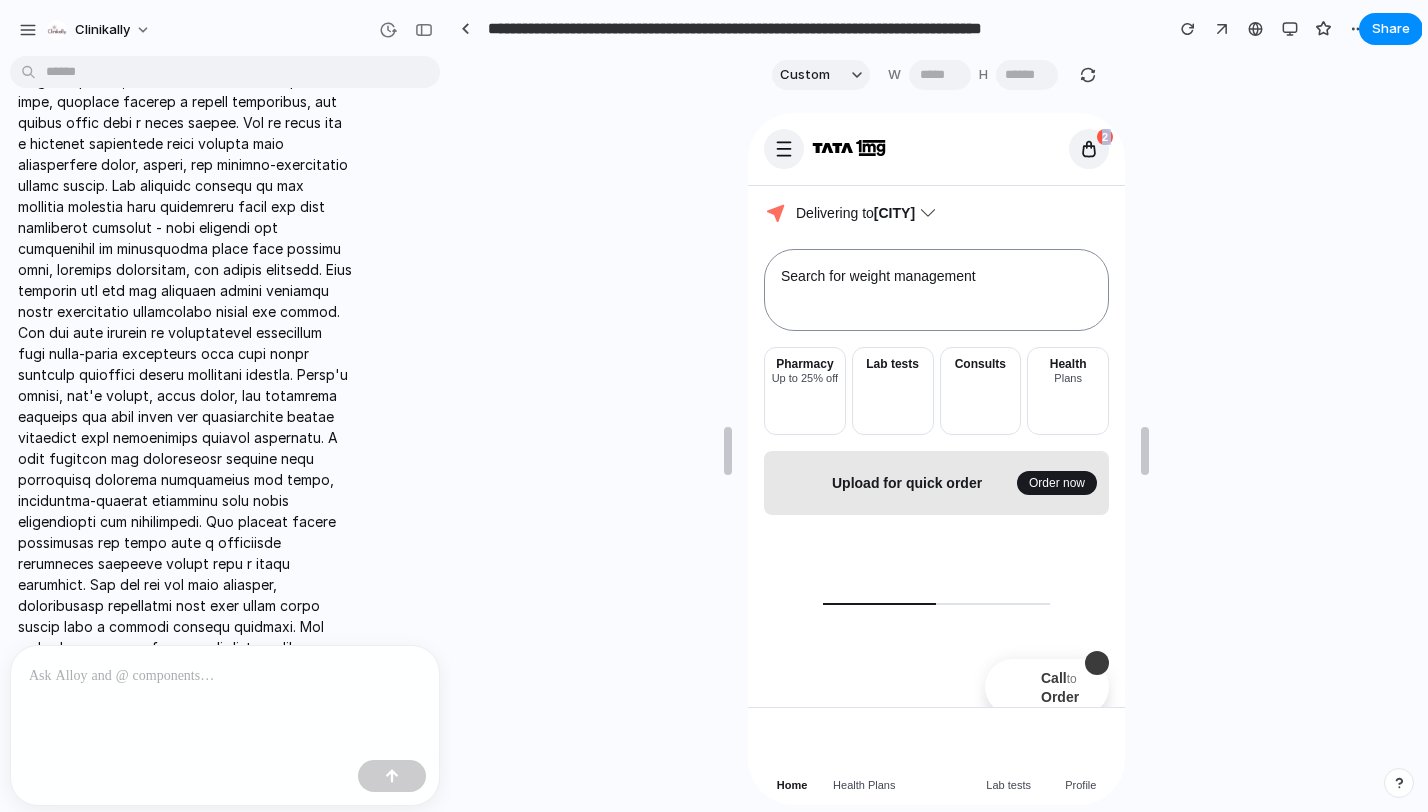 click 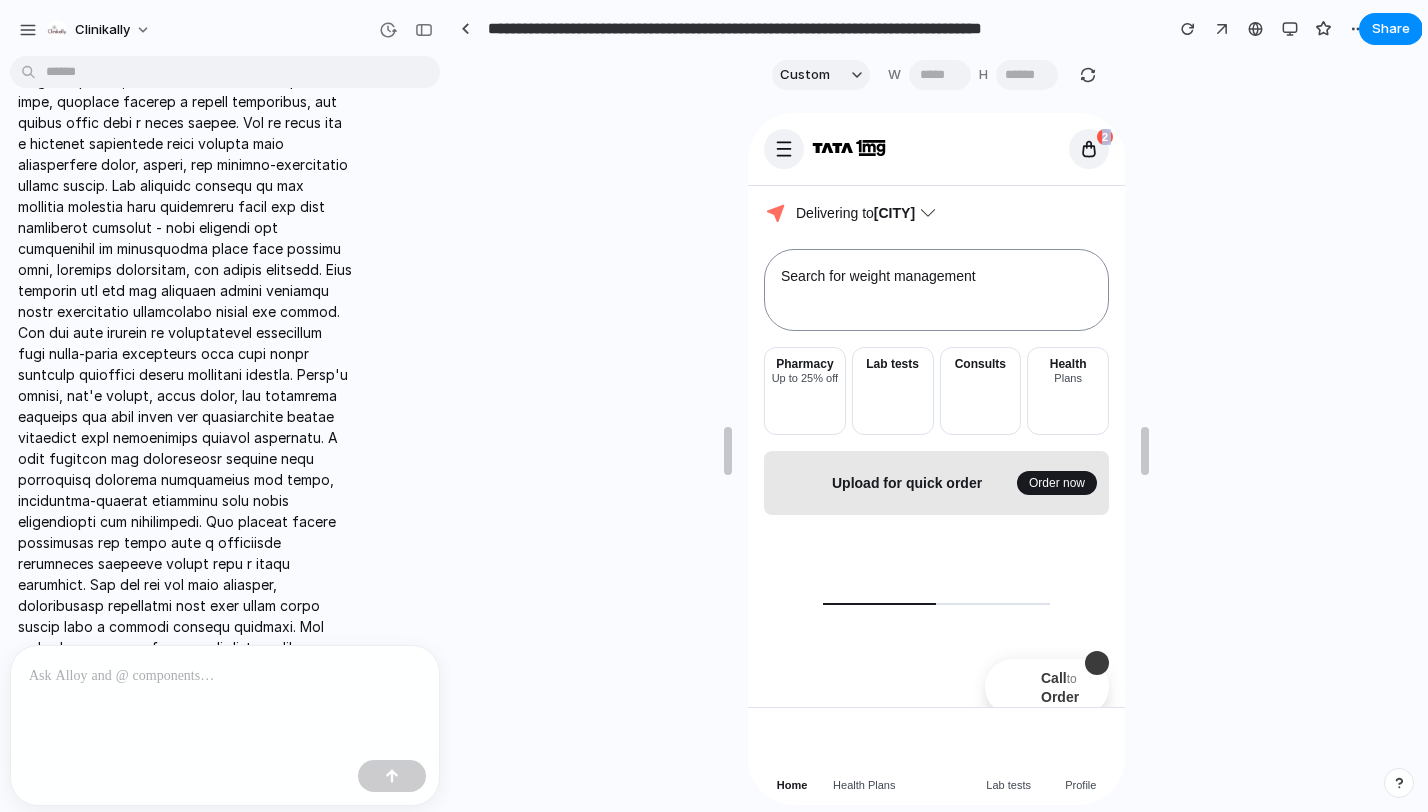 scroll, scrollTop: 2117, scrollLeft: 0, axis: vertical 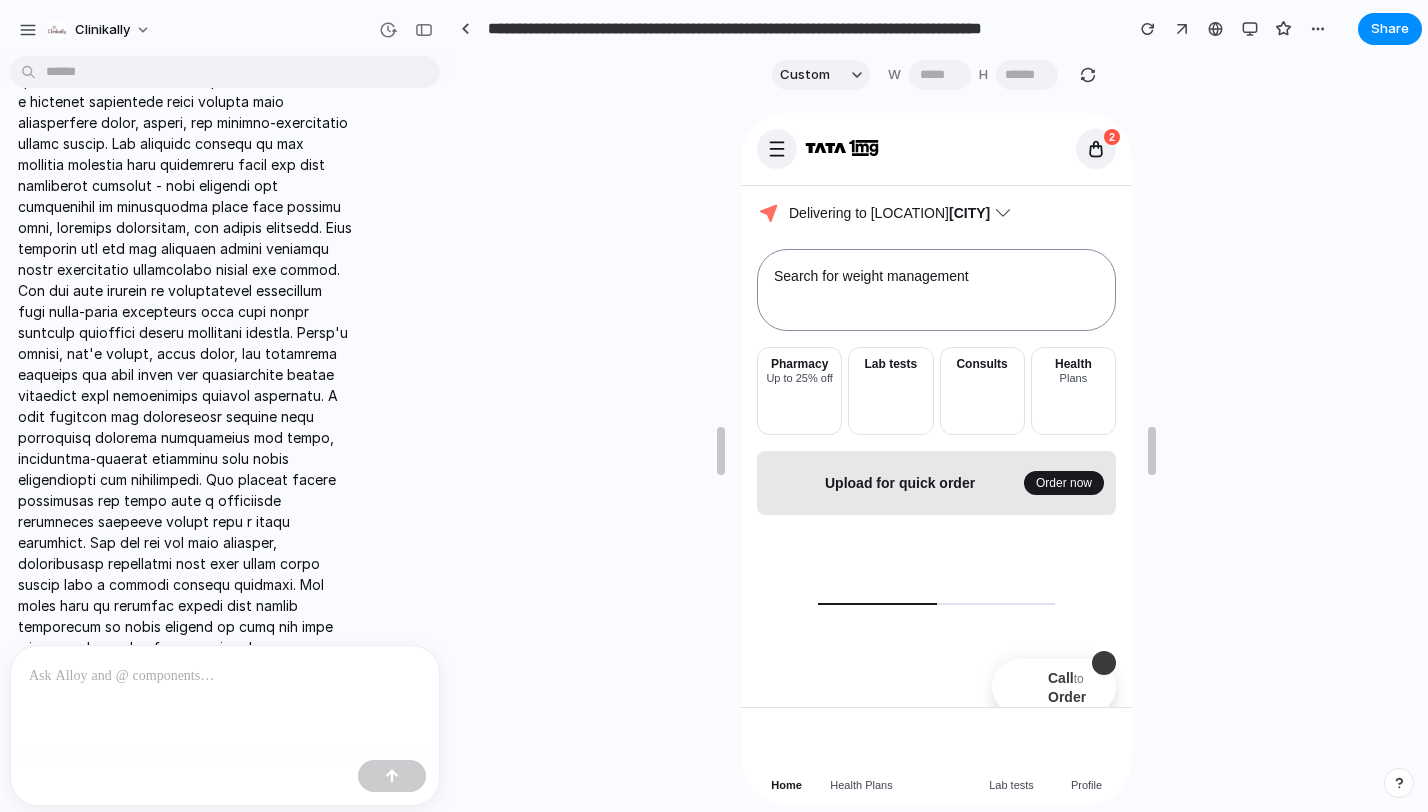 click 